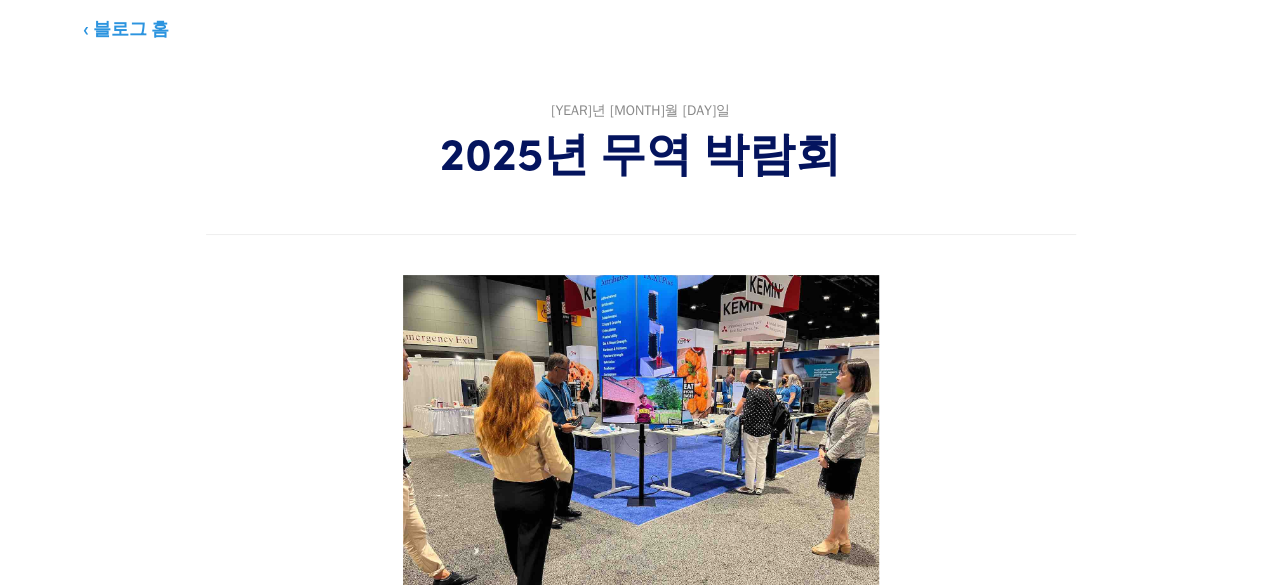 scroll, scrollTop: 0, scrollLeft: 0, axis: both 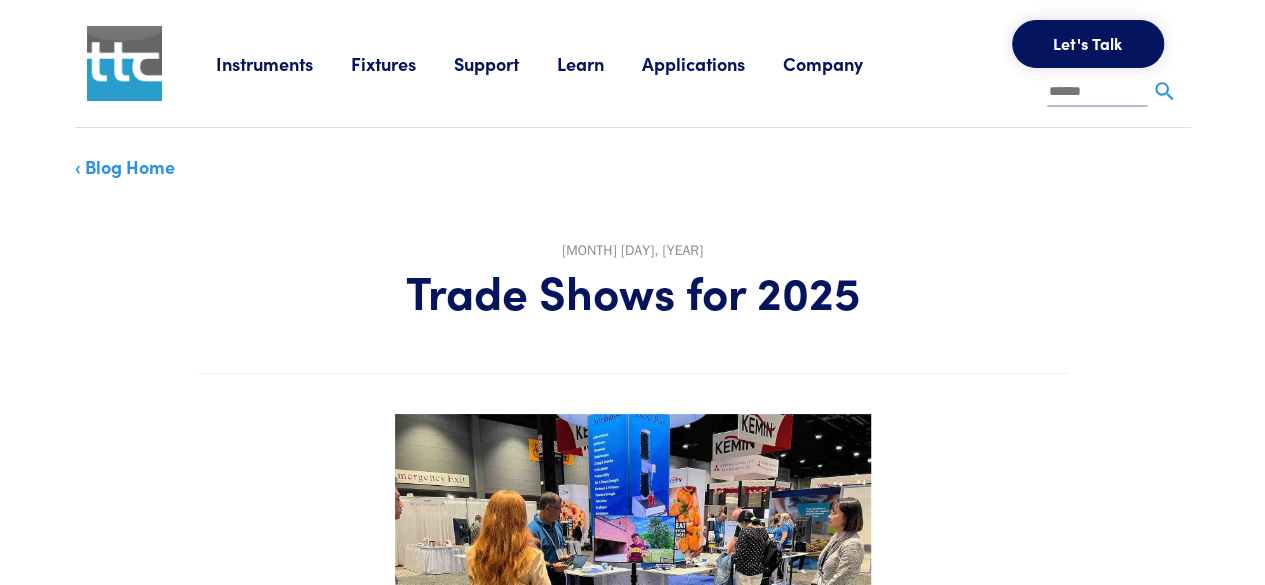 click on "Trade Shows for 2025" at bounding box center (633, 291) 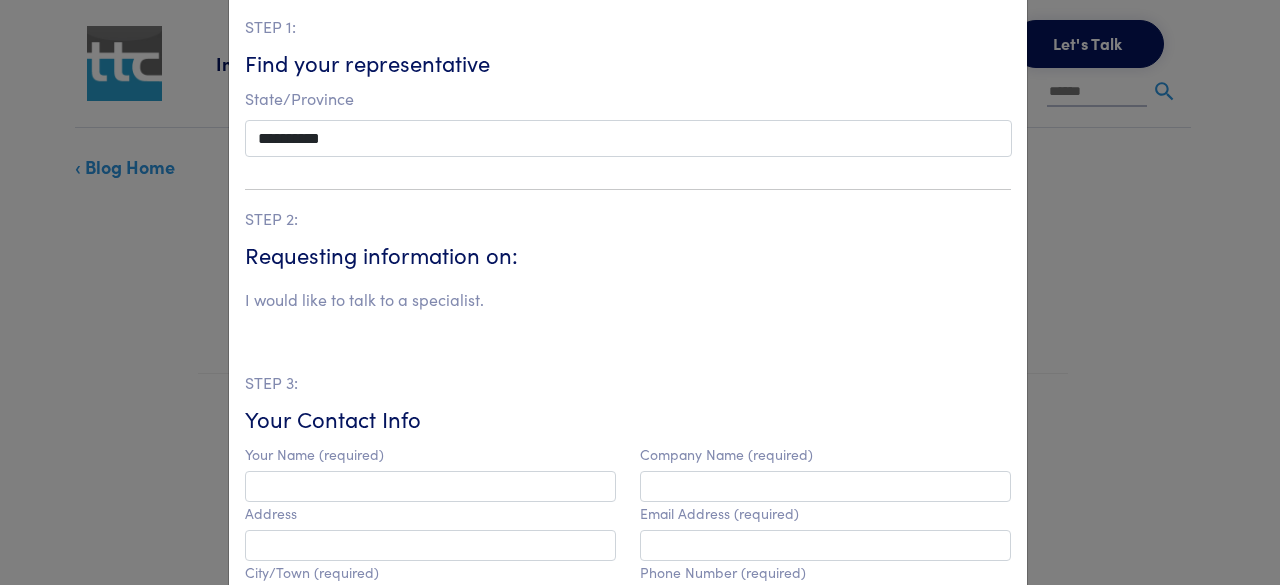 scroll, scrollTop: 0, scrollLeft: 0, axis: both 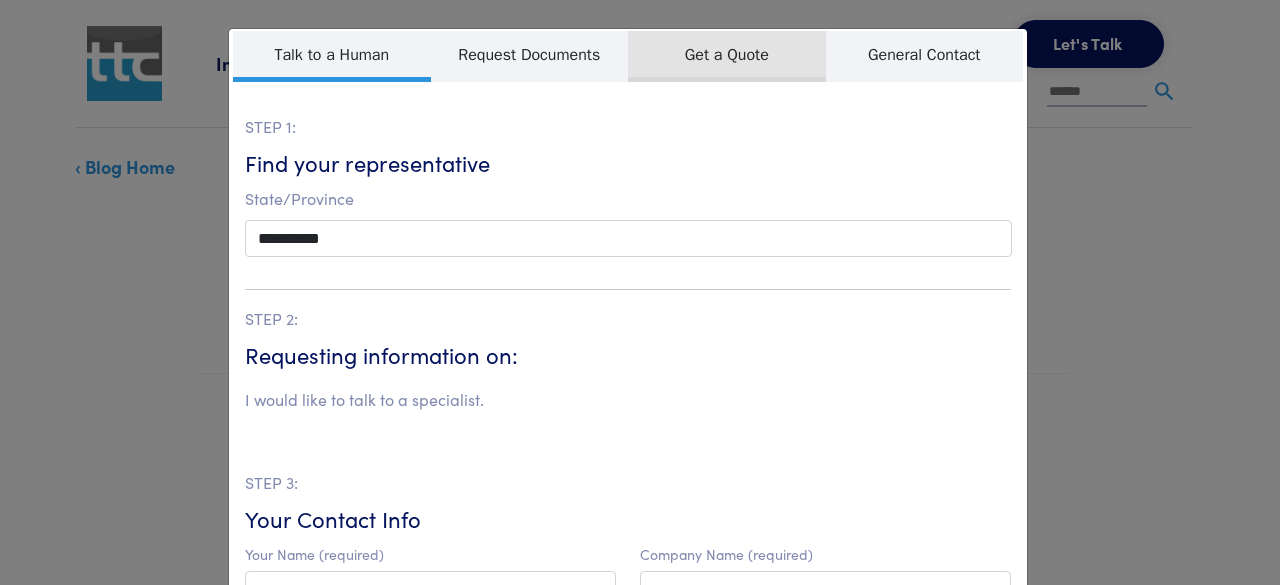 click on "Get a Quote" at bounding box center (727, 56) 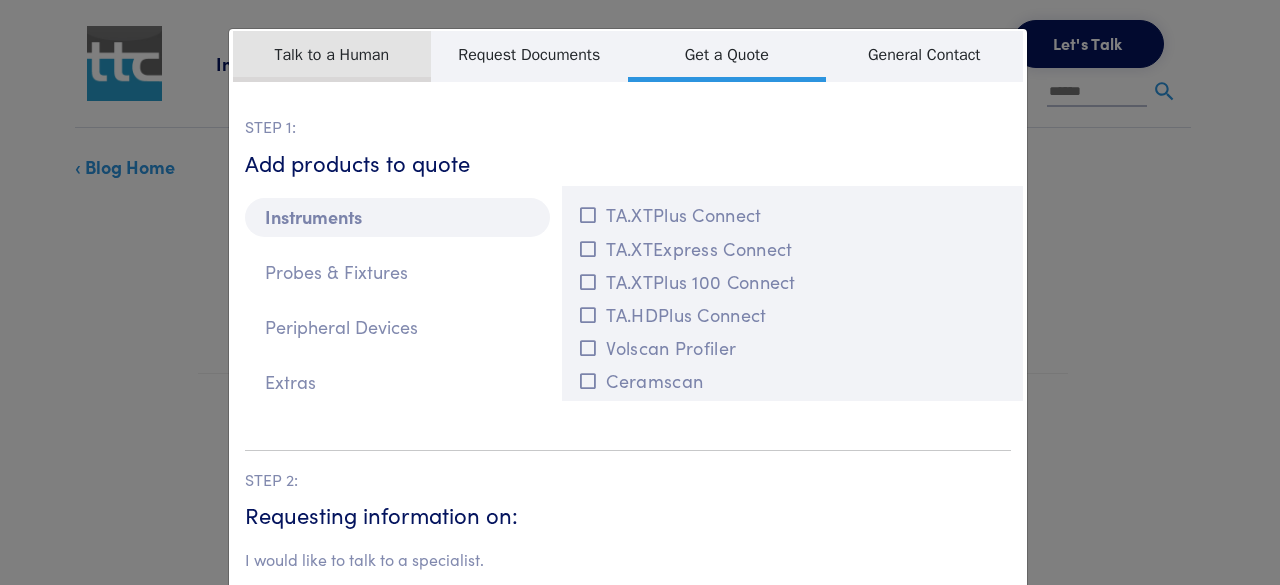click on "Talk to a Human" at bounding box center (332, 56) 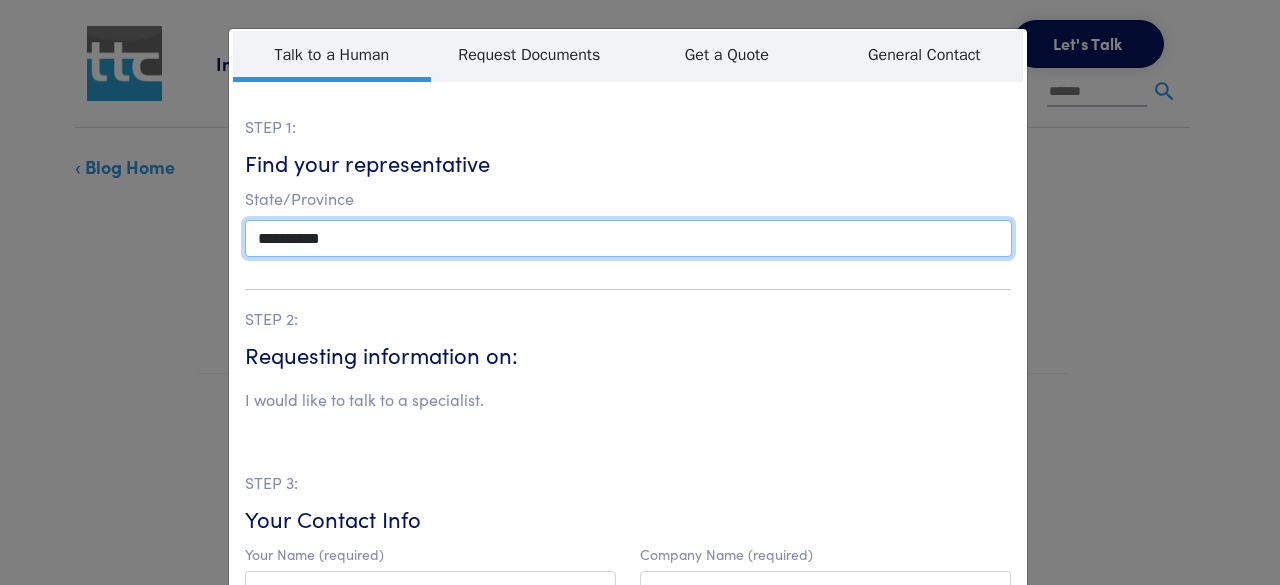 click on "**********" at bounding box center (628, 238) 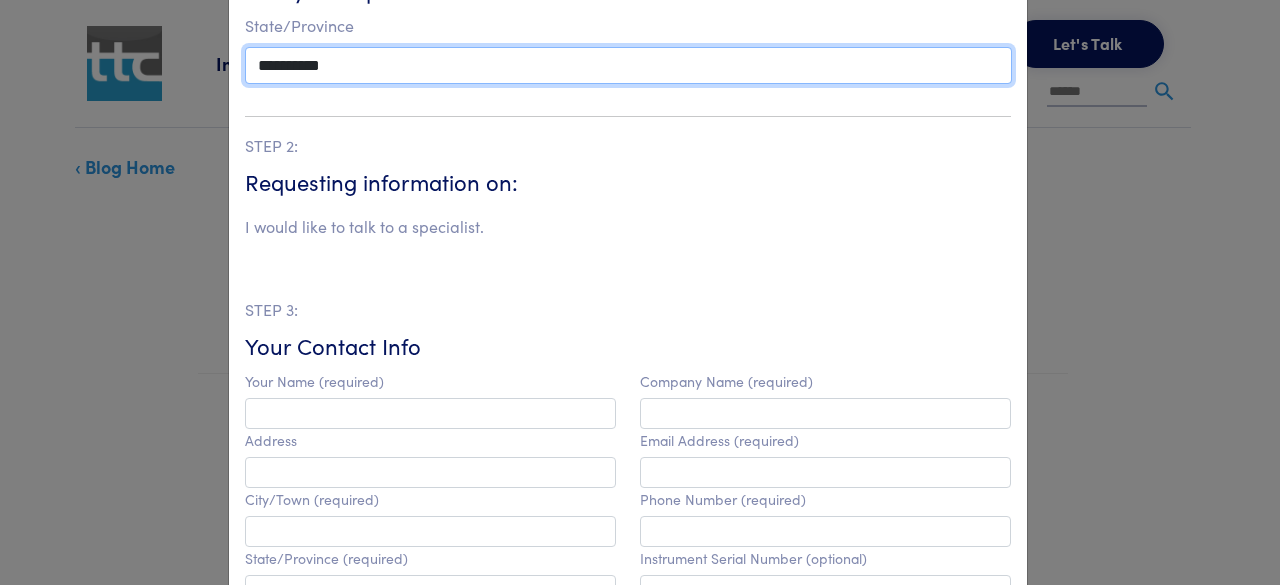 scroll, scrollTop: 0, scrollLeft: 0, axis: both 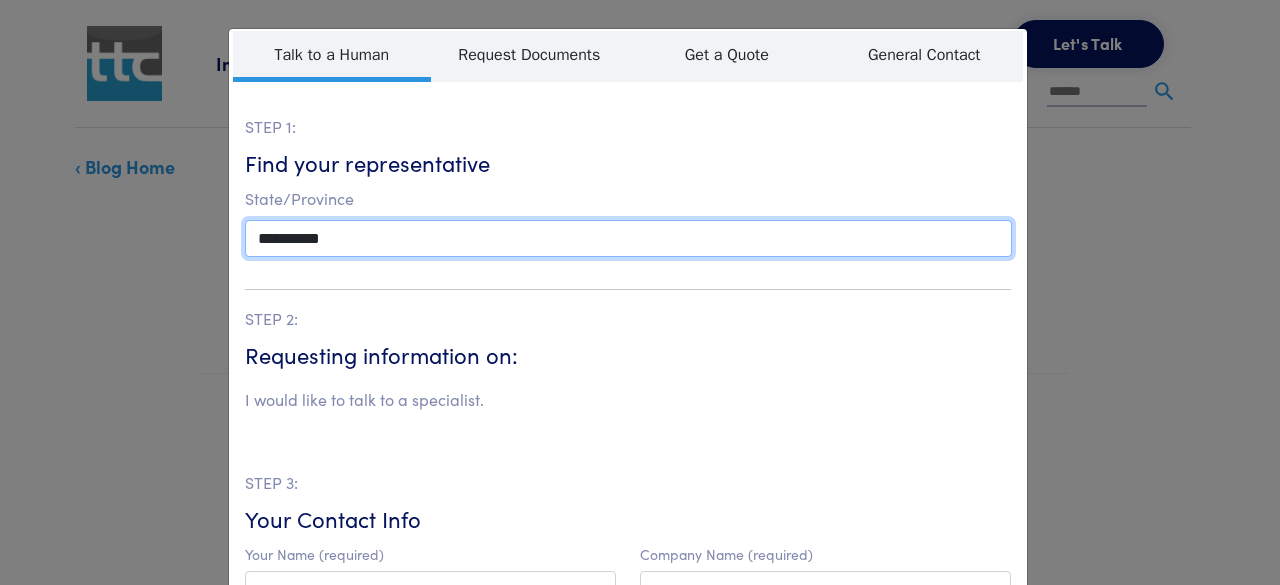 click on "**********" at bounding box center [628, 238] 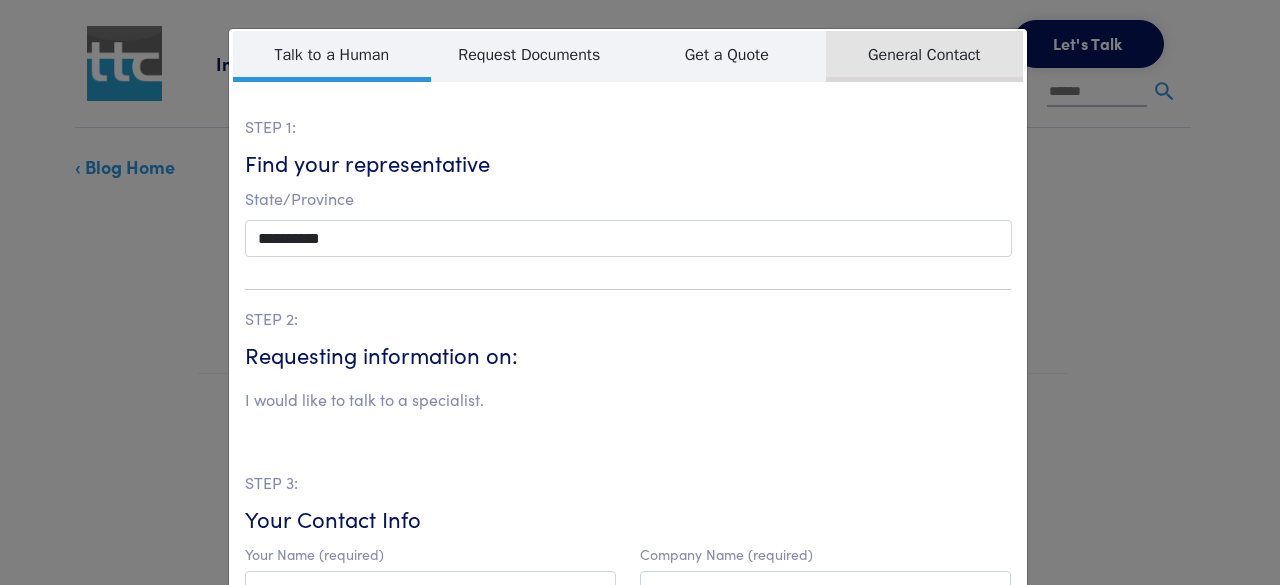 click on "General Contact" at bounding box center (925, 56) 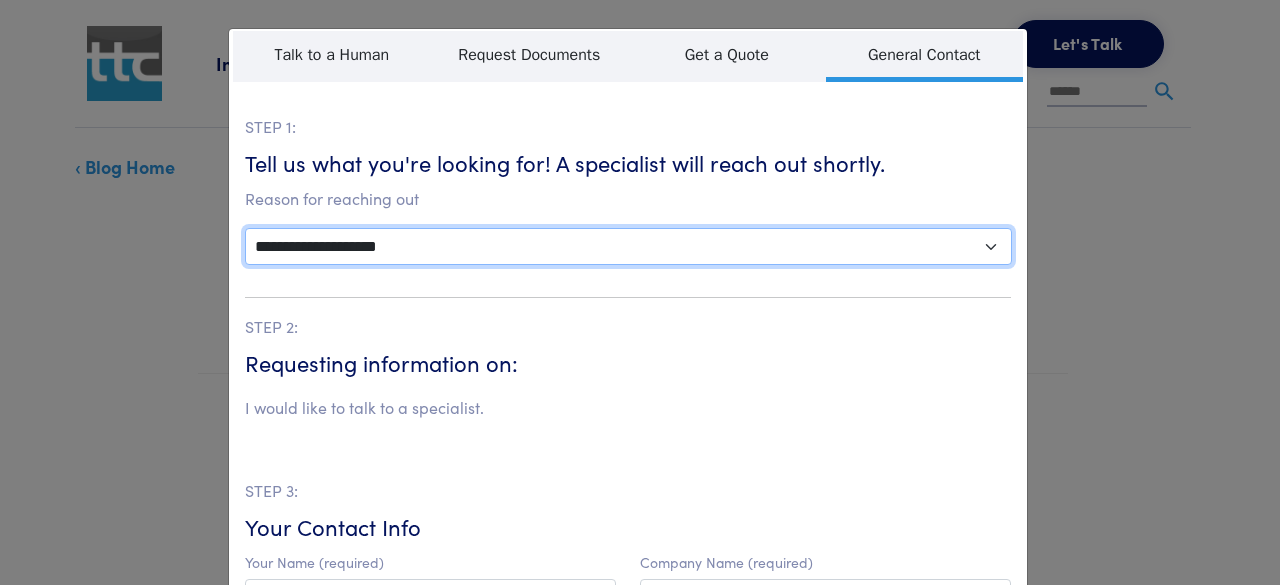 click on "**********" at bounding box center (628, 246) 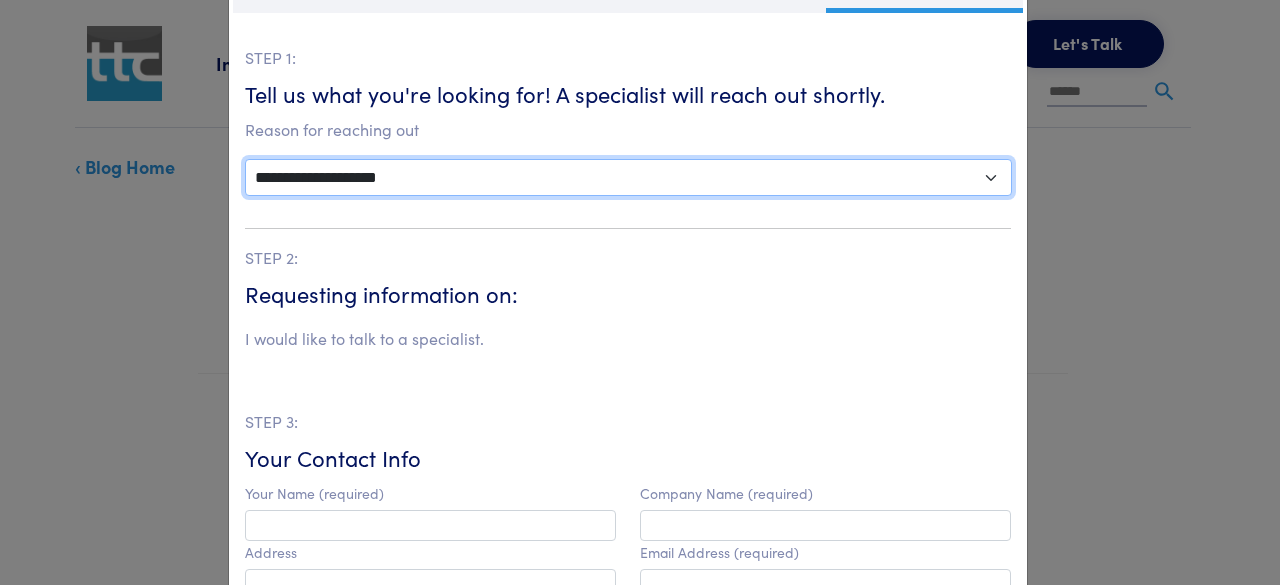 scroll, scrollTop: 100, scrollLeft: 0, axis: vertical 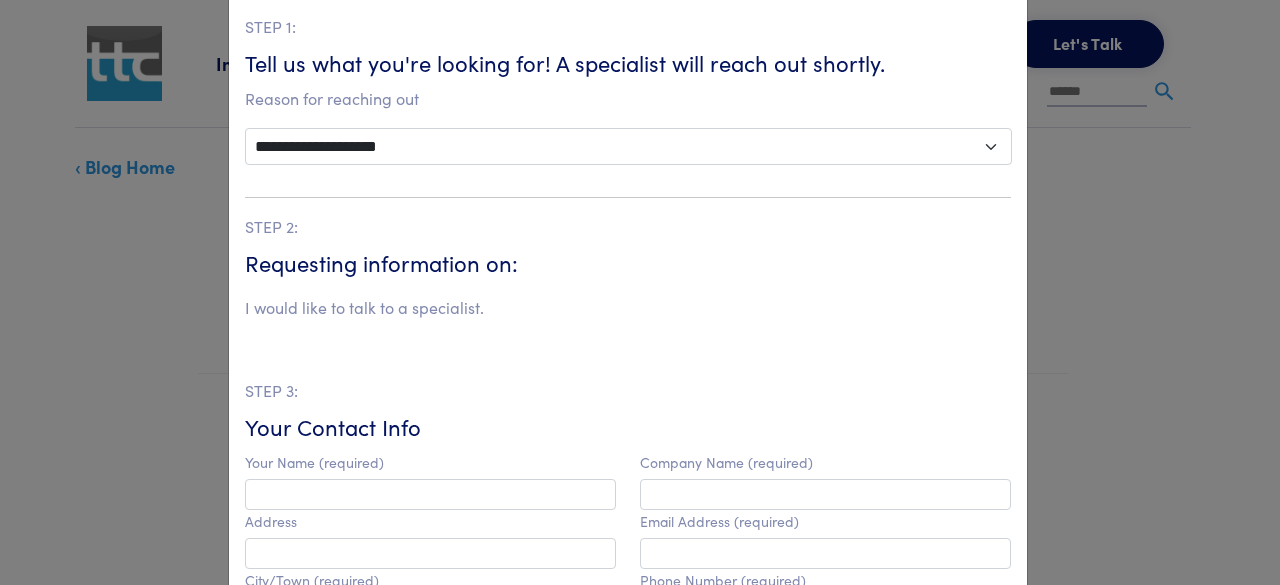 click on "I would like to talk to a specialist." at bounding box center [364, 308] 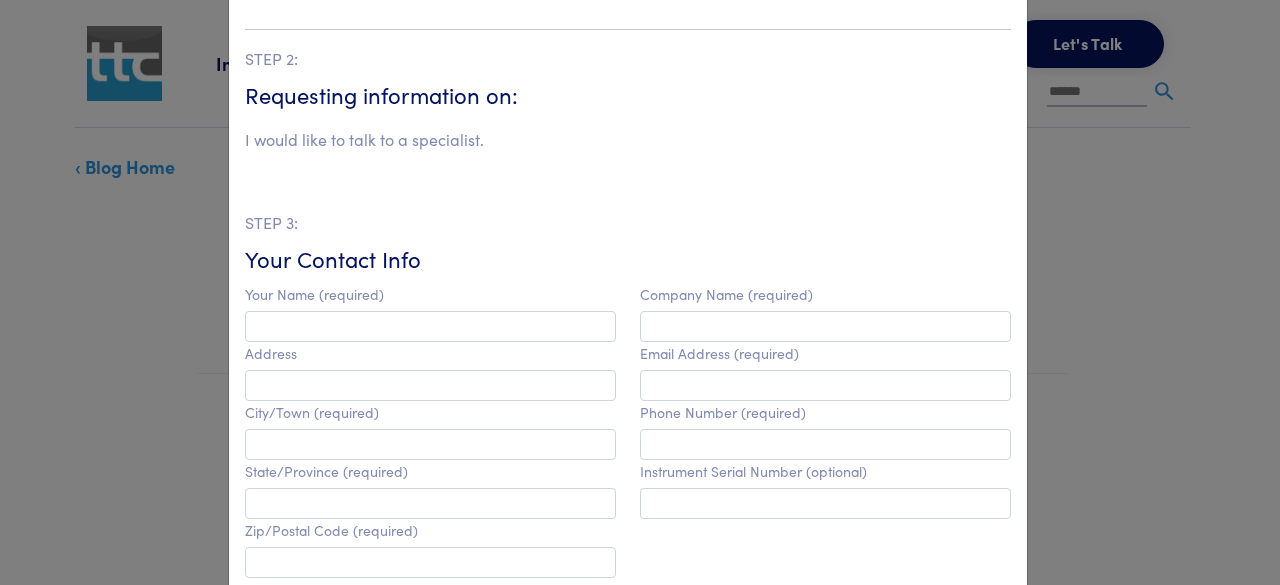 scroll, scrollTop: 300, scrollLeft: 0, axis: vertical 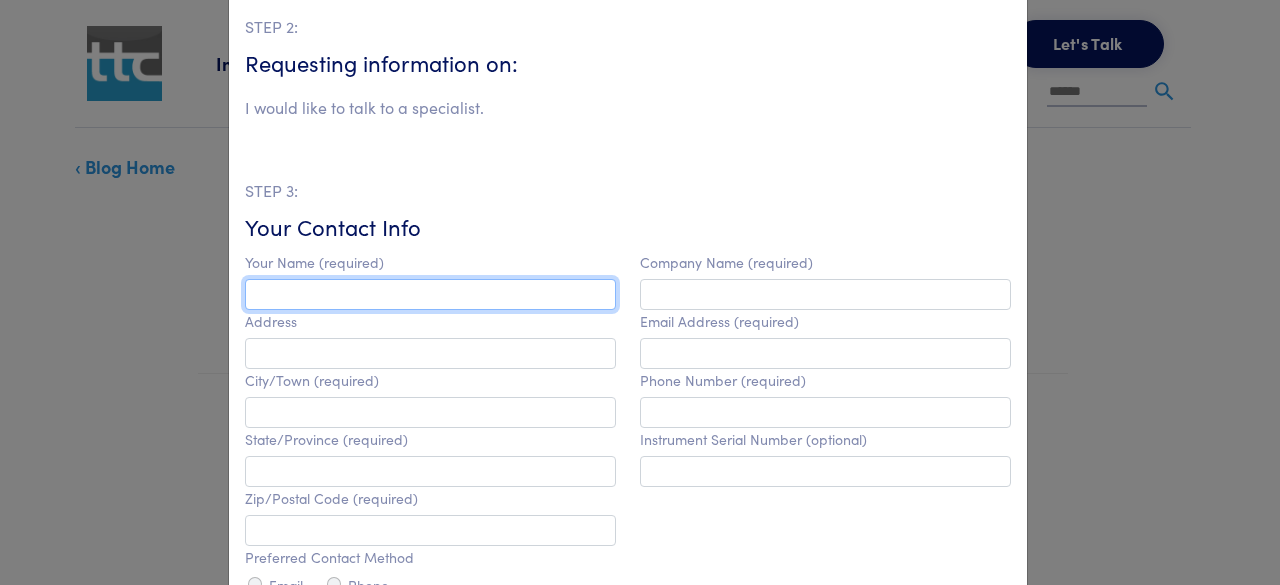 click at bounding box center [430, 294] 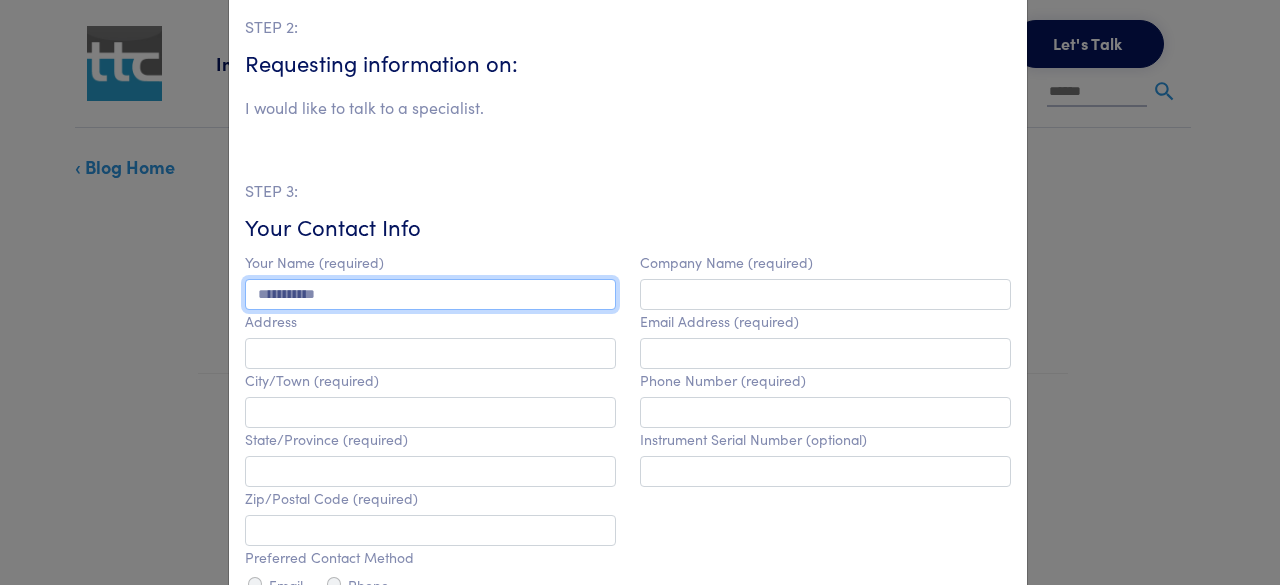 type on "**********" 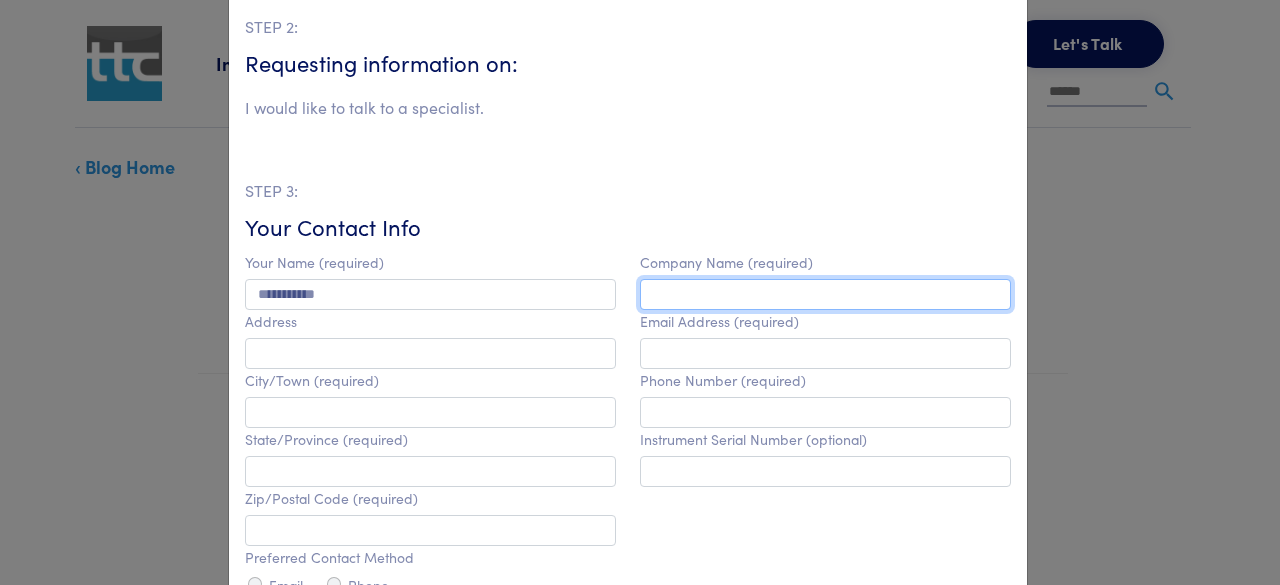 click at bounding box center [825, 294] 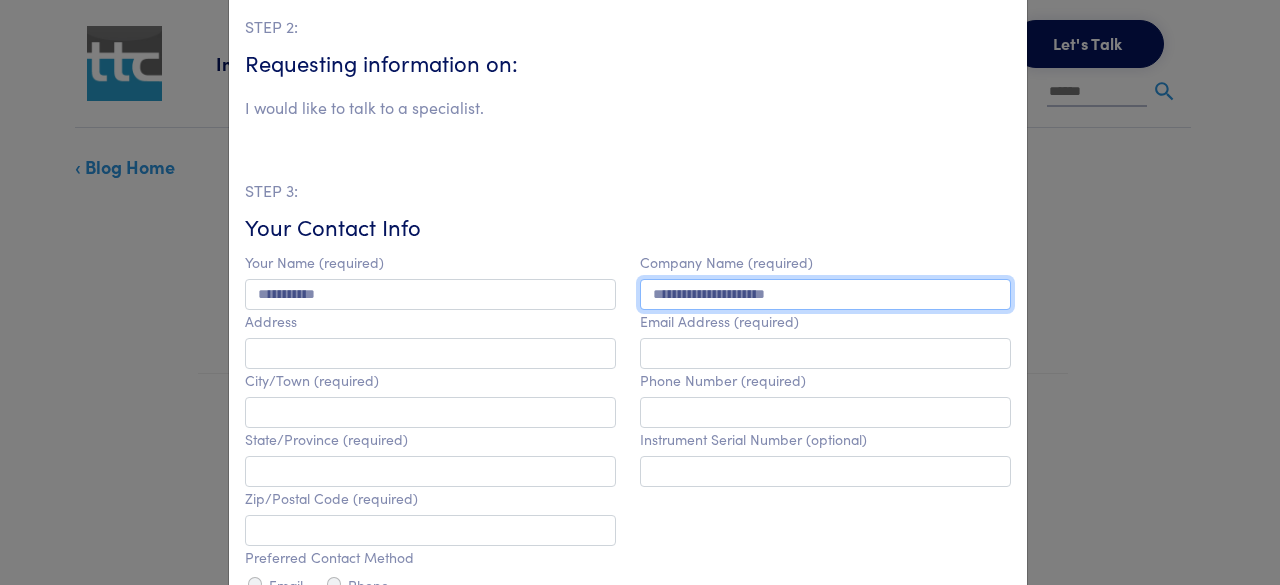 type on "**********" 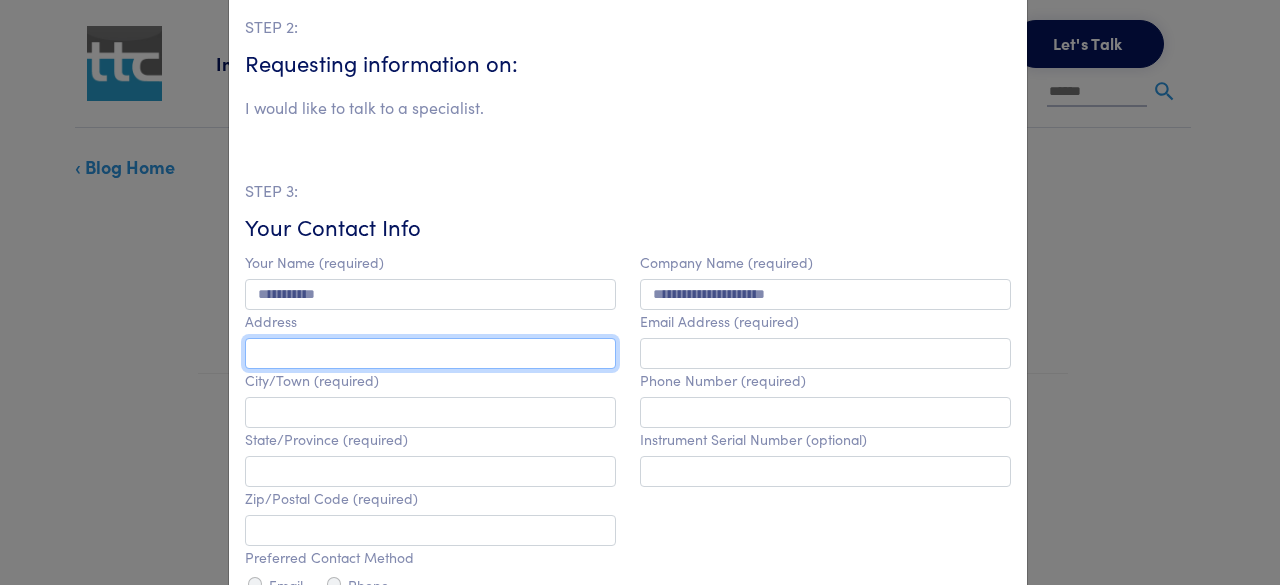 click at bounding box center (430, 353) 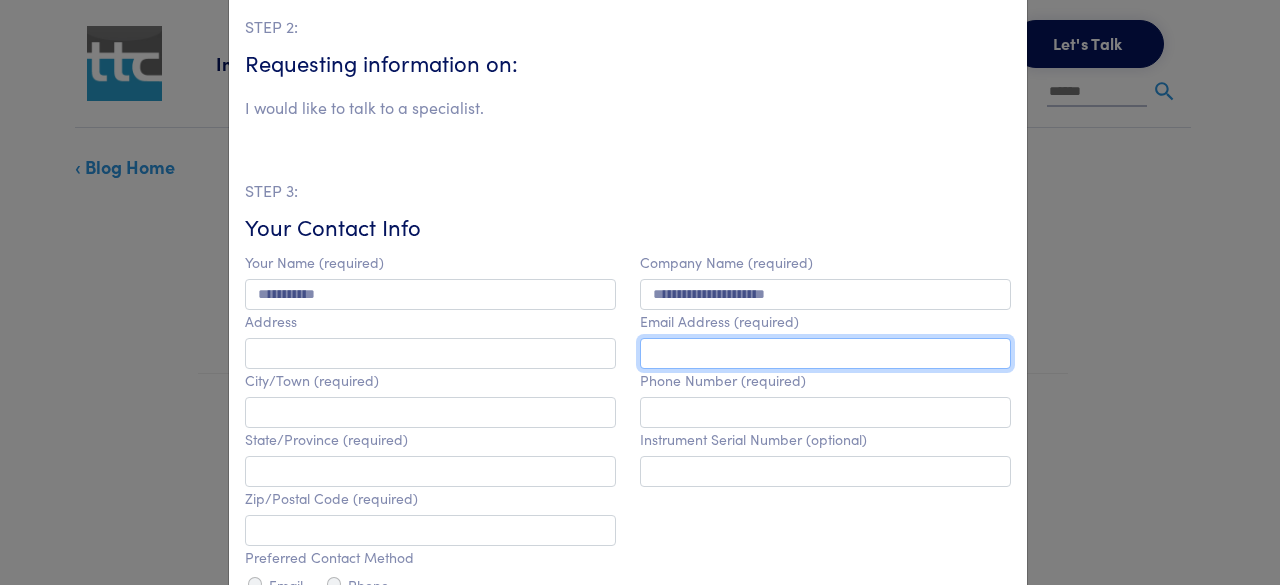 click at bounding box center [825, 353] 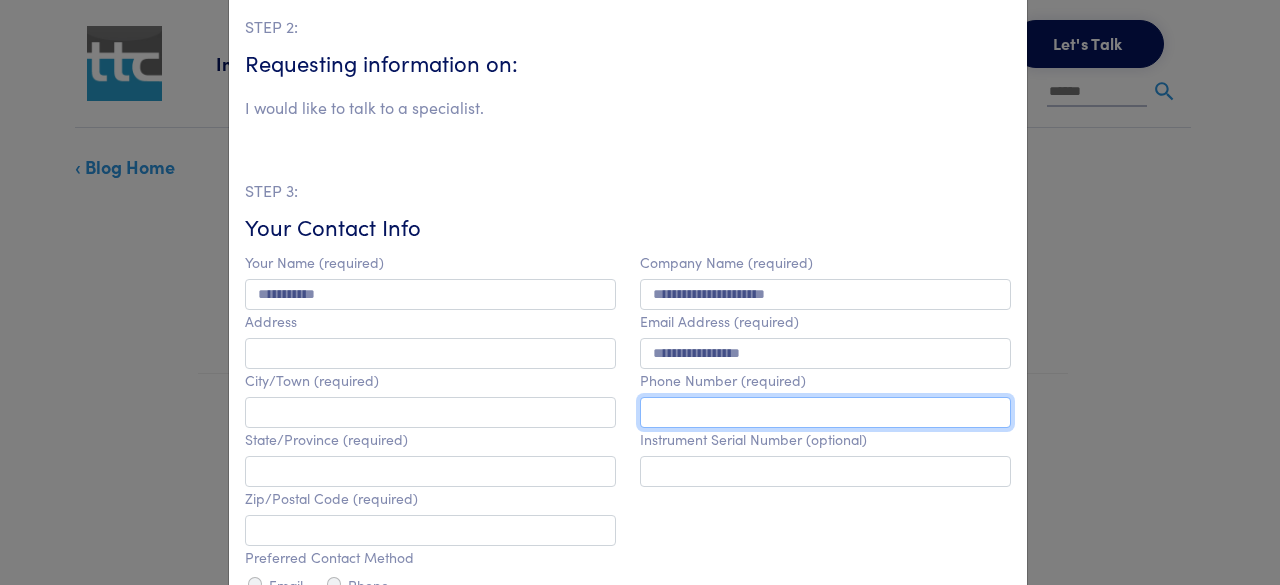 click at bounding box center [825, 412] 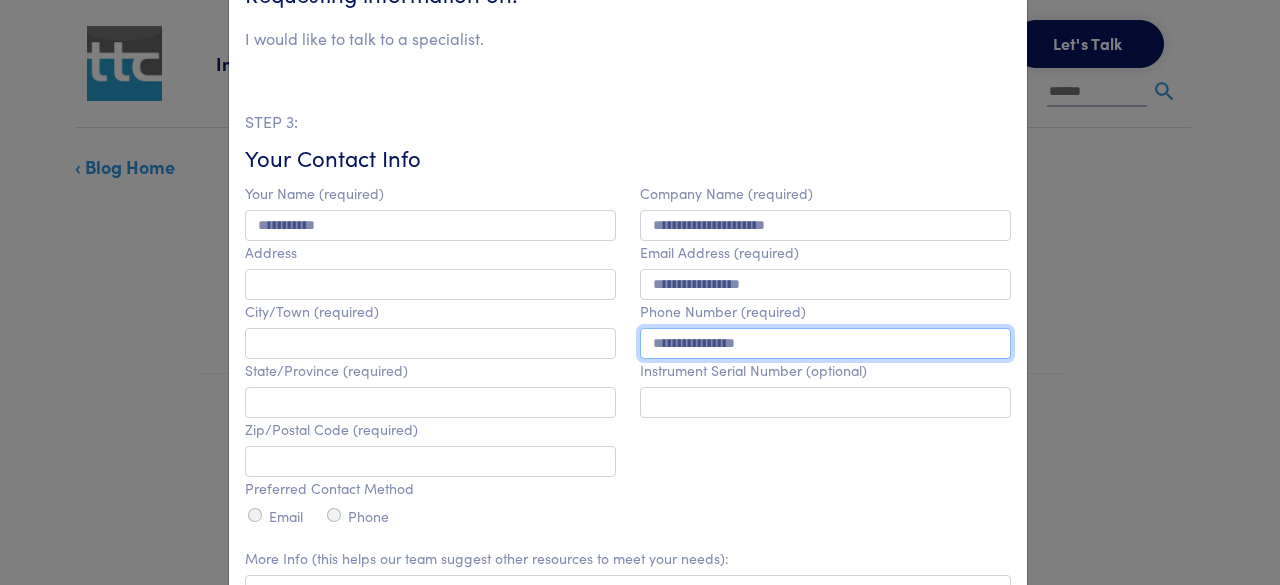 scroll, scrollTop: 400, scrollLeft: 0, axis: vertical 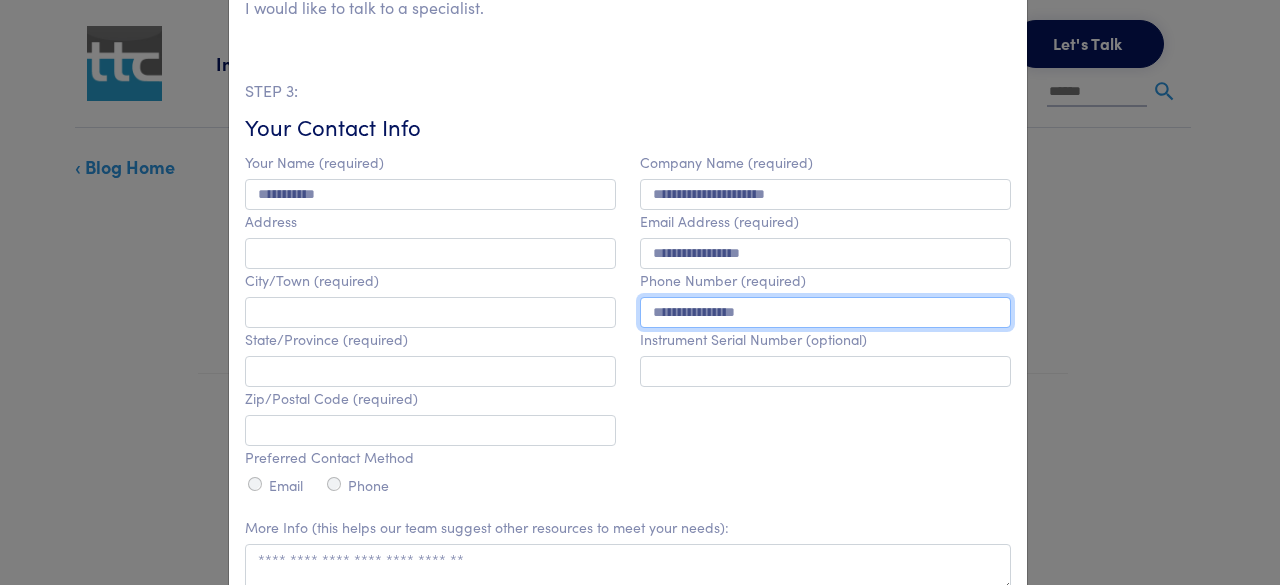 type on "**********" 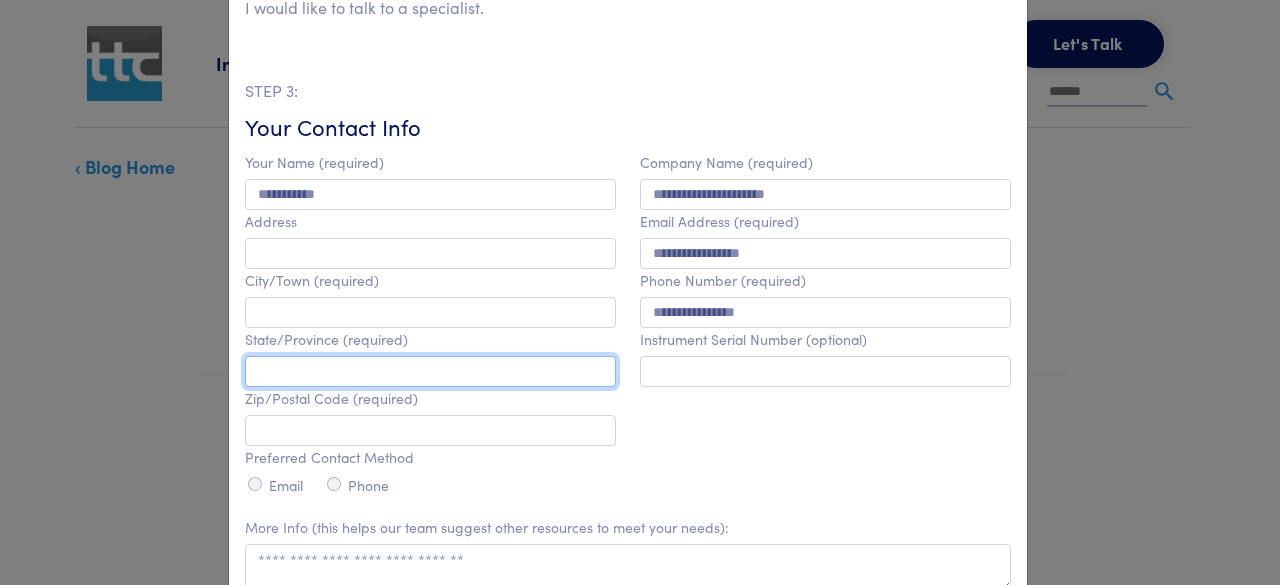 click at bounding box center (430, 371) 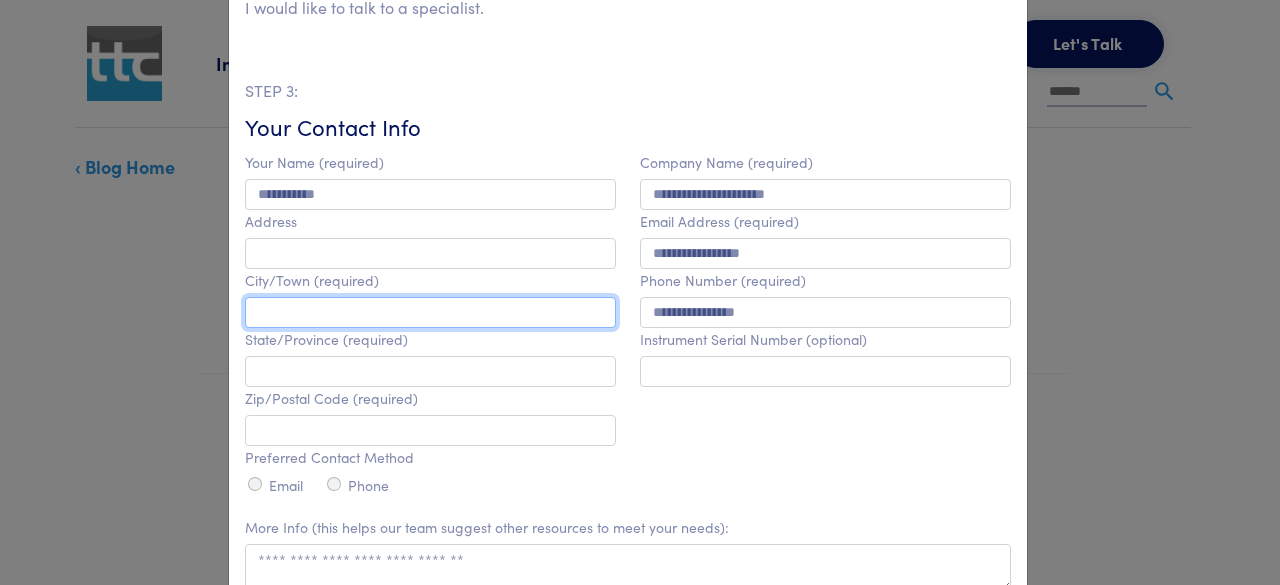 click at bounding box center (430, 312) 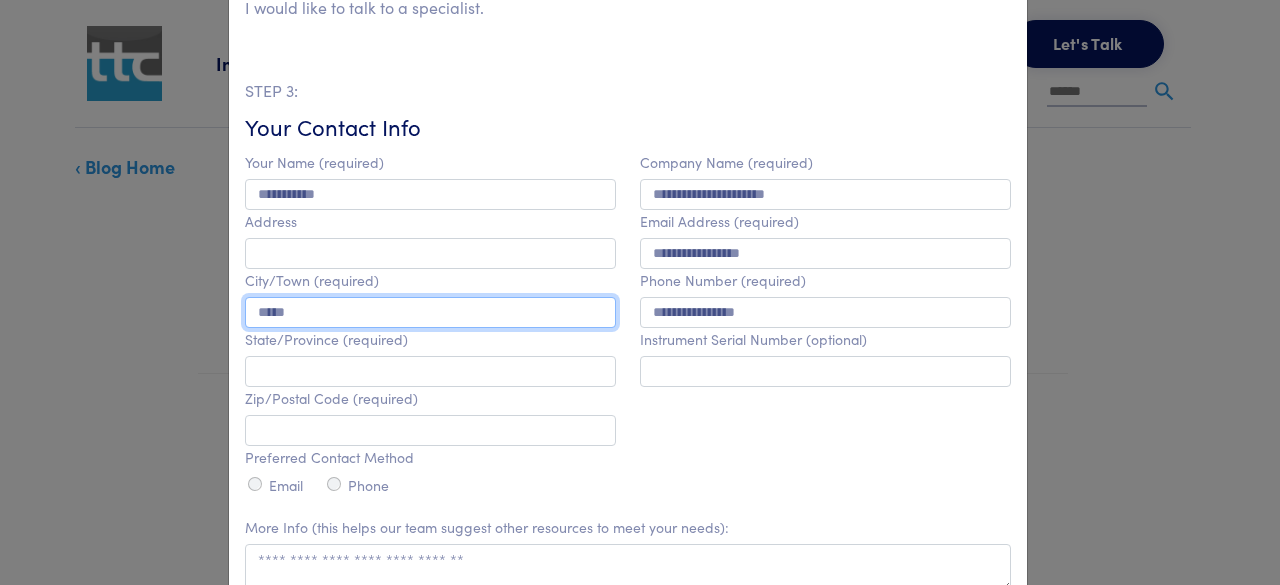 type on "*****" 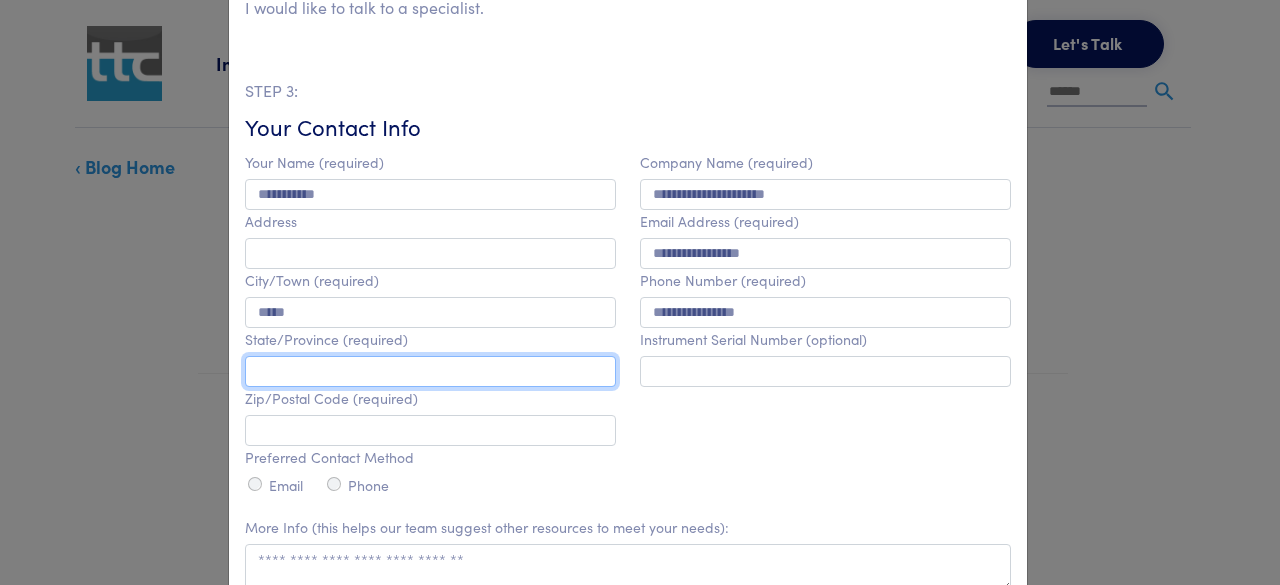 click at bounding box center [430, 371] 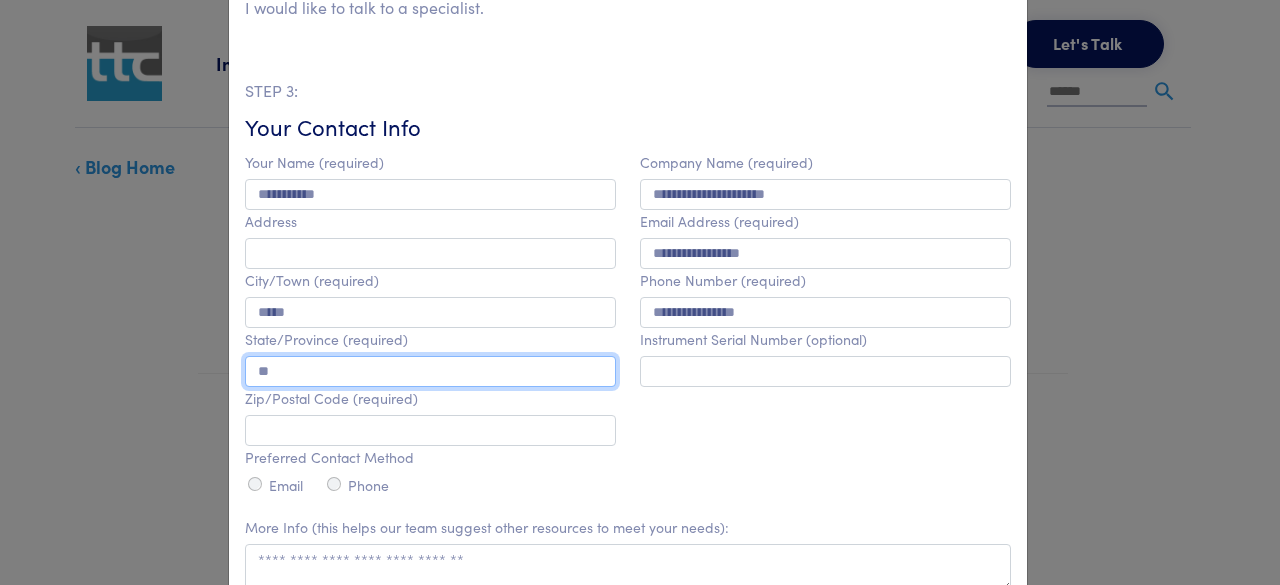 type on "*" 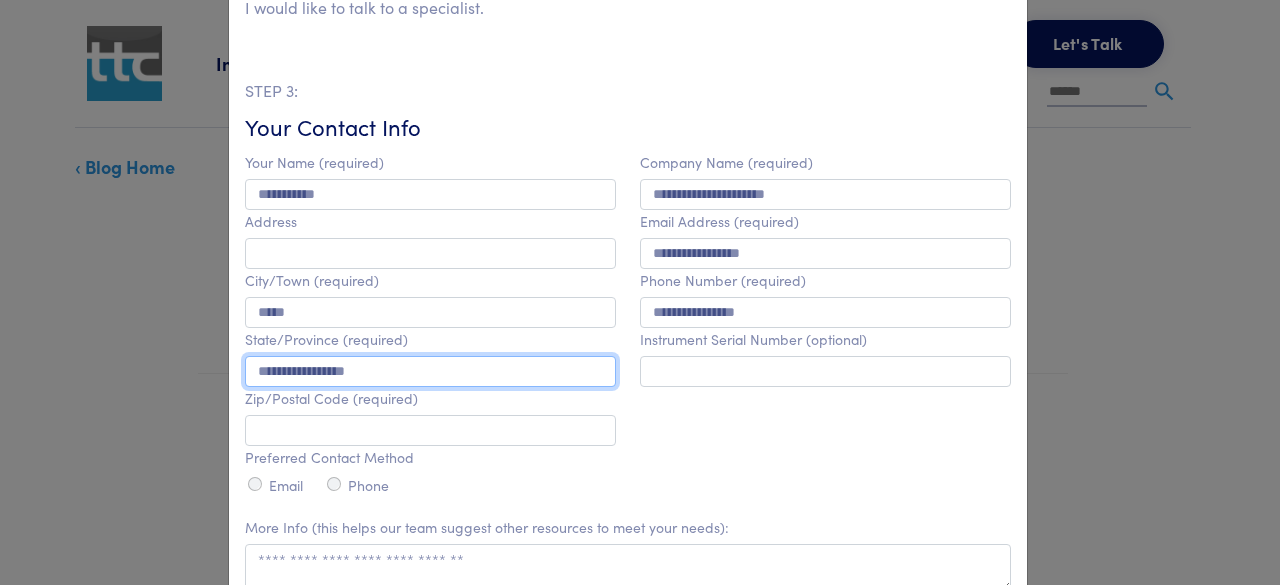 type on "**********" 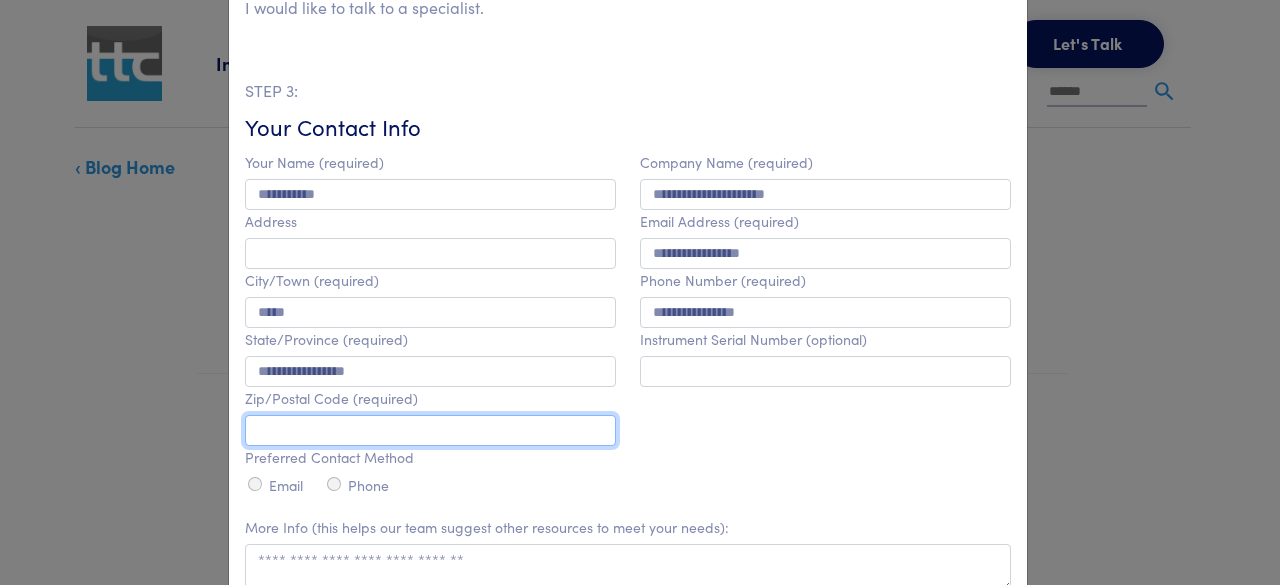 click at bounding box center [430, 430] 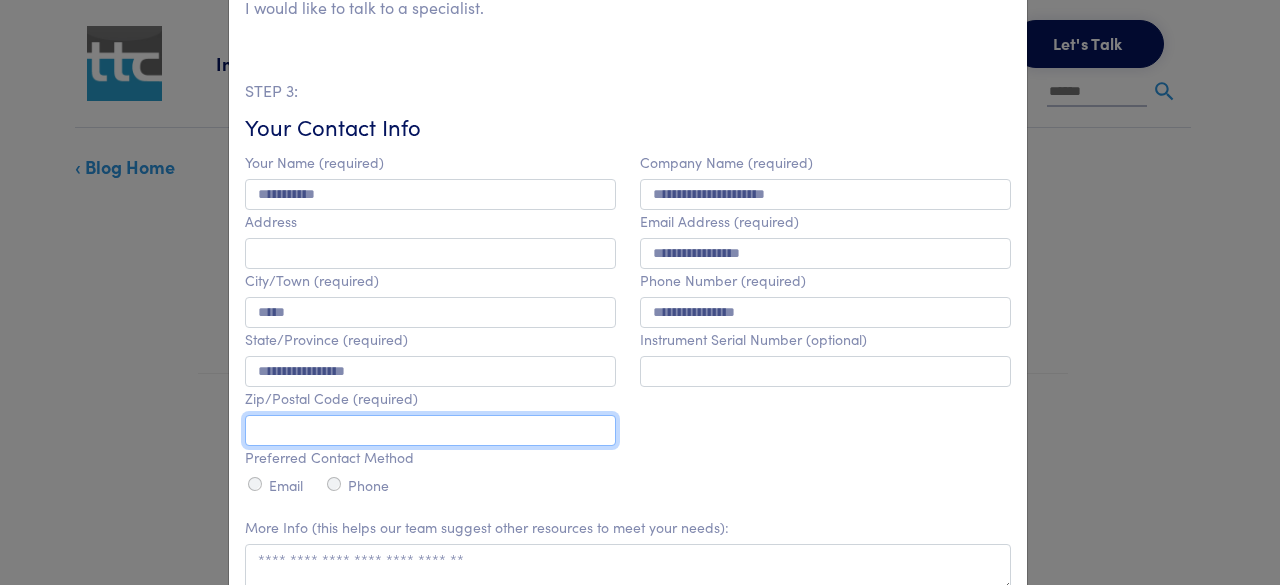 paste on "*****" 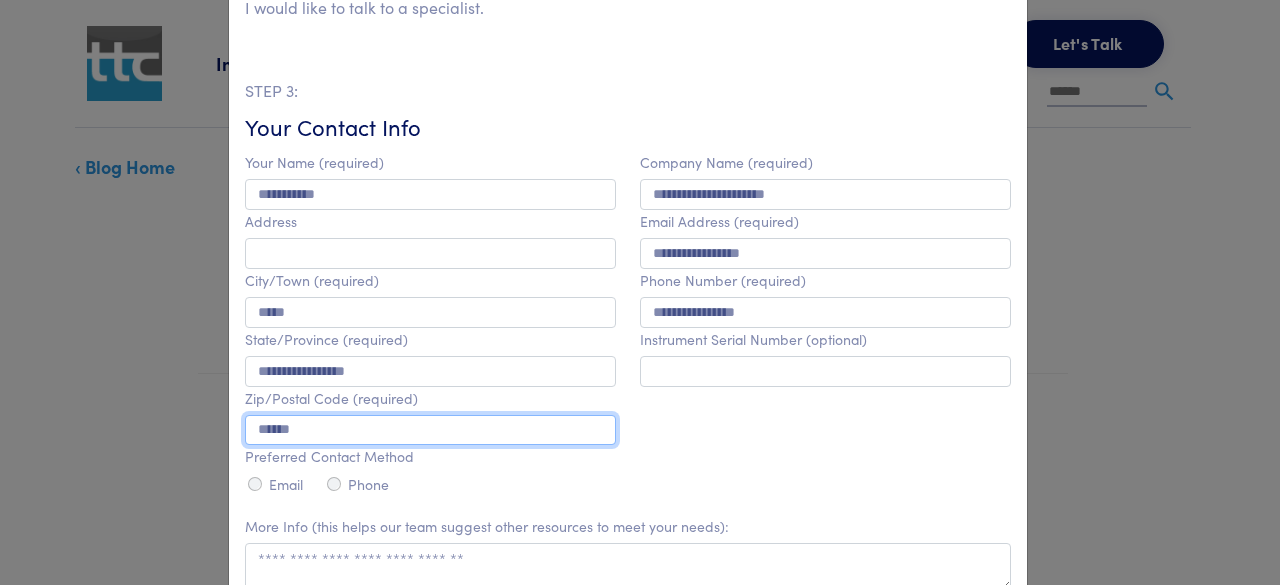 scroll, scrollTop: 0, scrollLeft: 0, axis: both 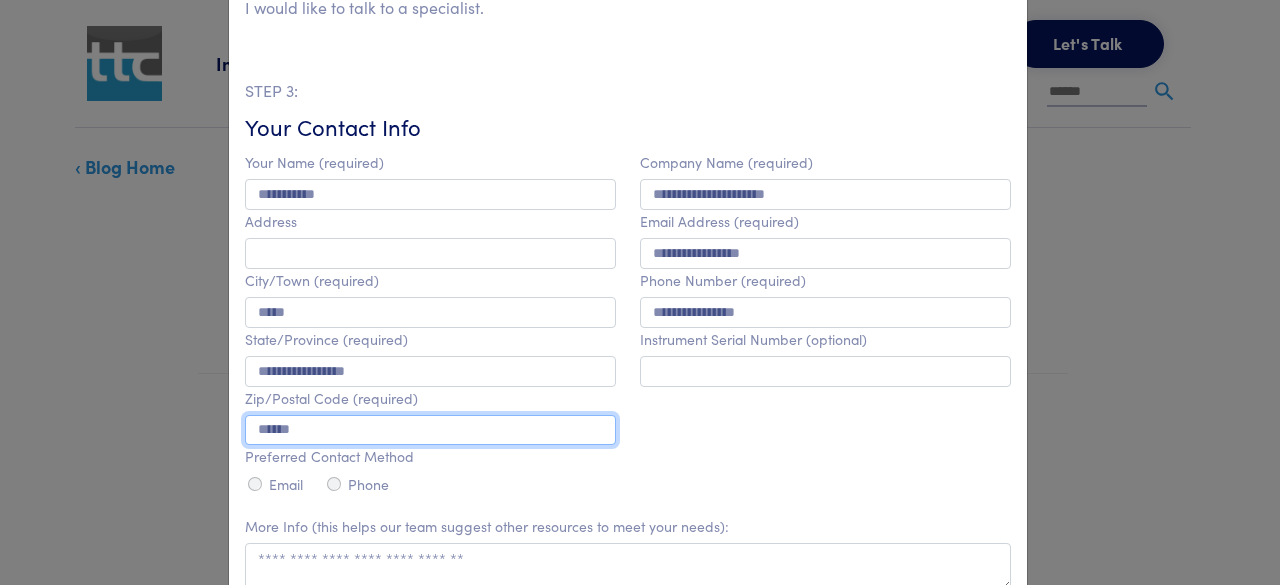 drag, startPoint x: 278, startPoint y: 443, endPoint x: 130, endPoint y: 417, distance: 150.26643 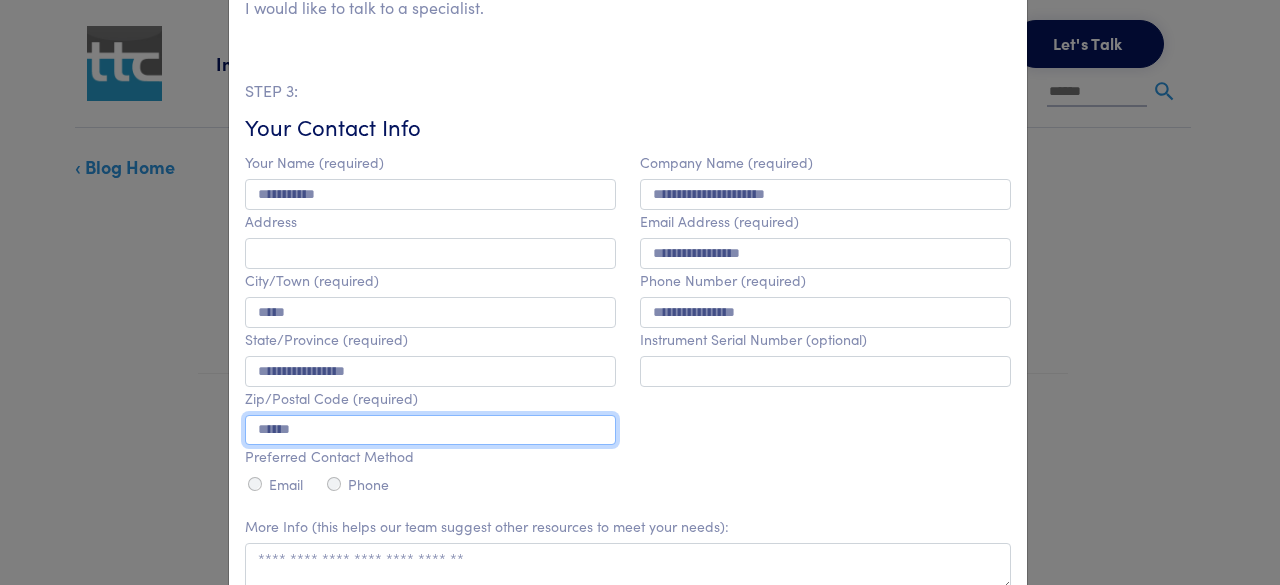 click on "**********" at bounding box center (640, 292) 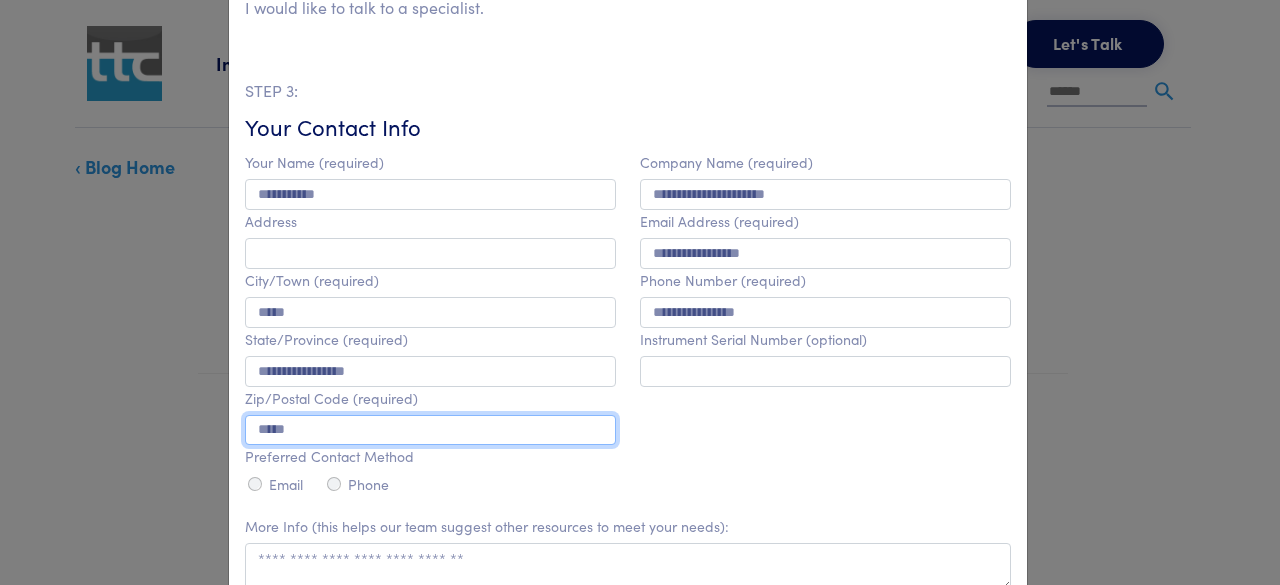 type on "*****" 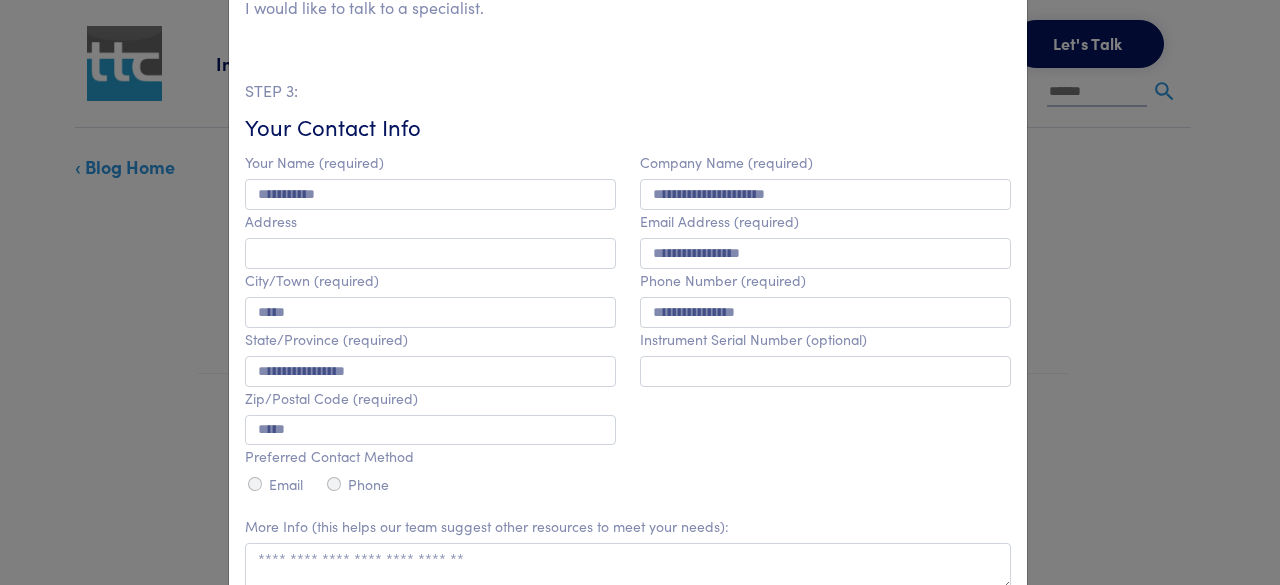 click on "Email" at bounding box center [286, 484] 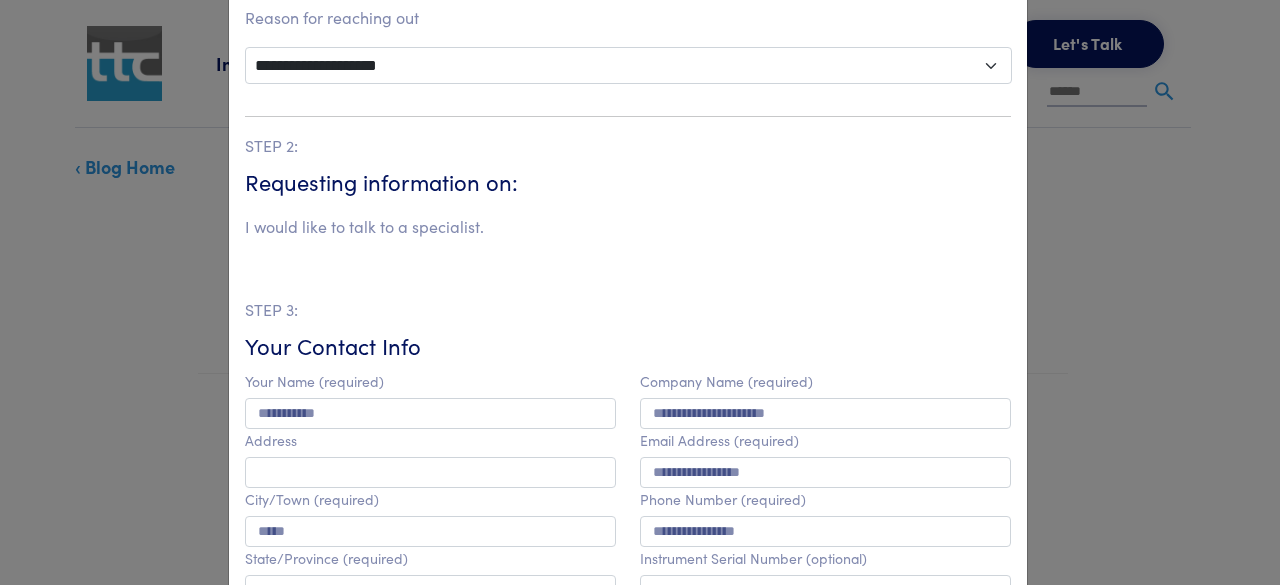 scroll, scrollTop: 141, scrollLeft: 0, axis: vertical 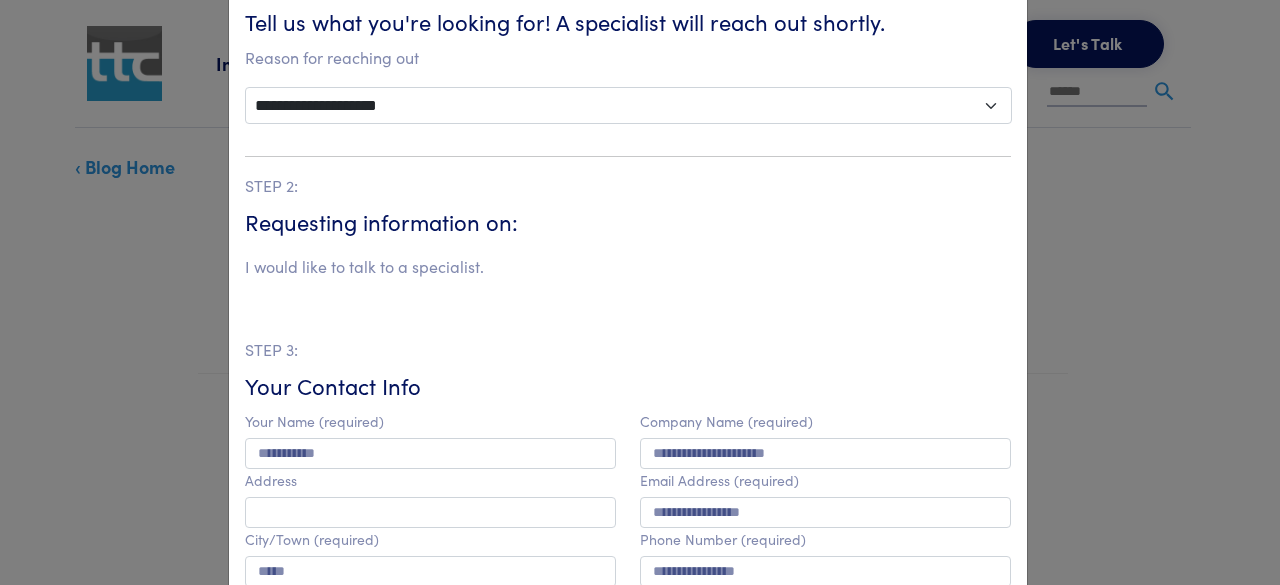 drag, startPoint x: 466, startPoint y: 269, endPoint x: 454, endPoint y: 270, distance: 12.0415945 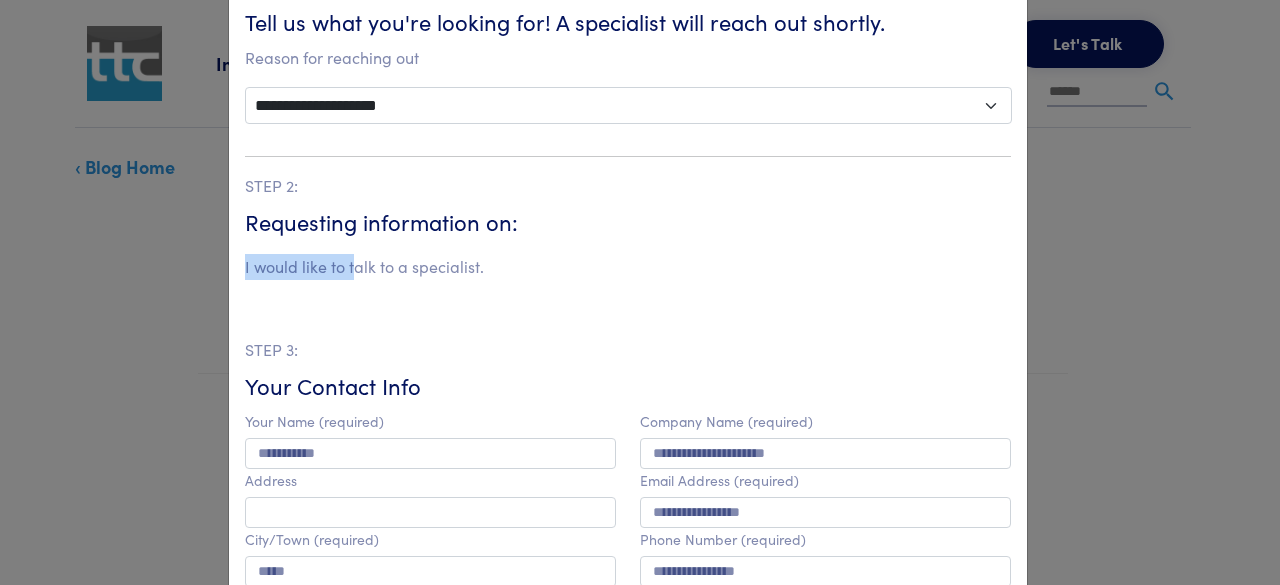 drag, startPoint x: 272, startPoint y: 271, endPoint x: 230, endPoint y: 269, distance: 42.047592 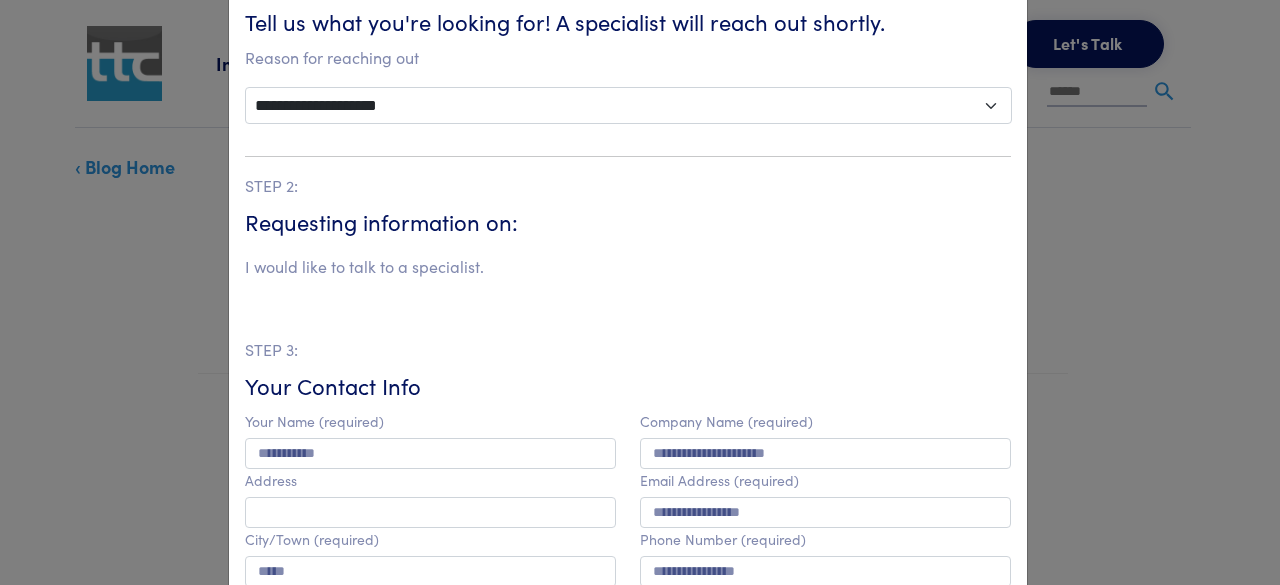 click on "I would like to talk to a specialist." at bounding box center [628, 272] 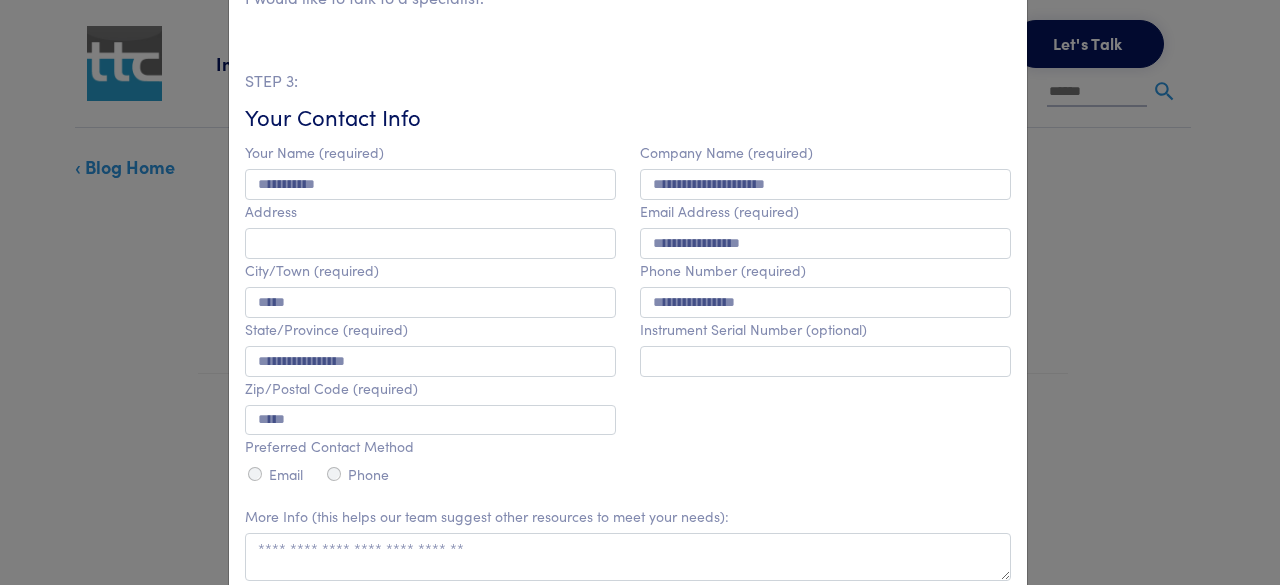 scroll, scrollTop: 441, scrollLeft: 0, axis: vertical 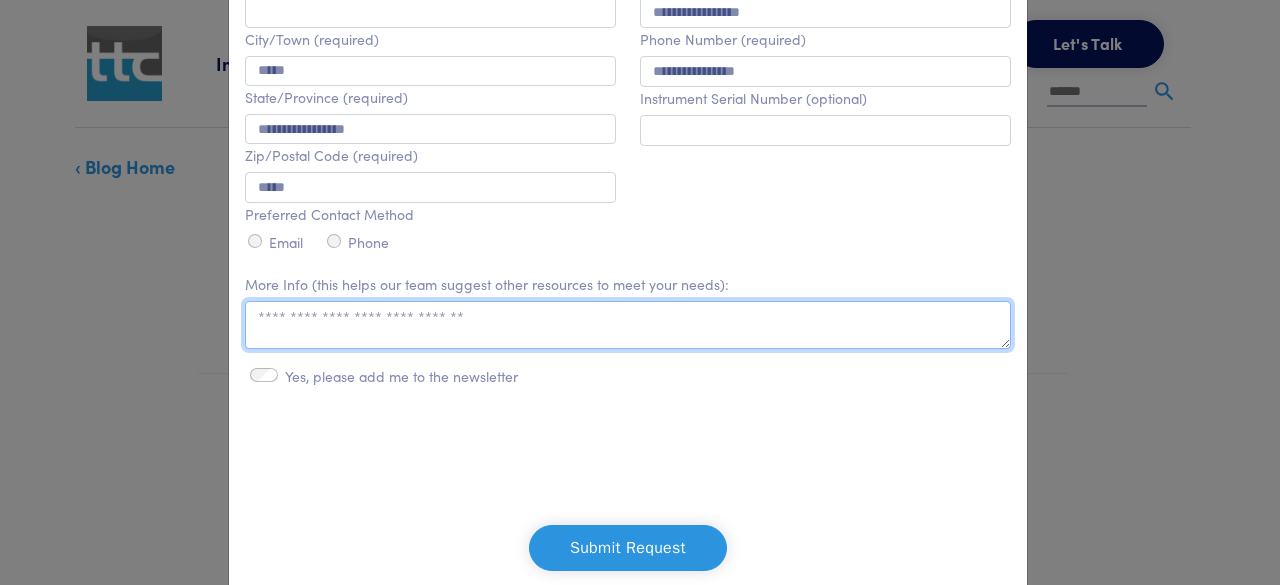 click at bounding box center (628, 325) 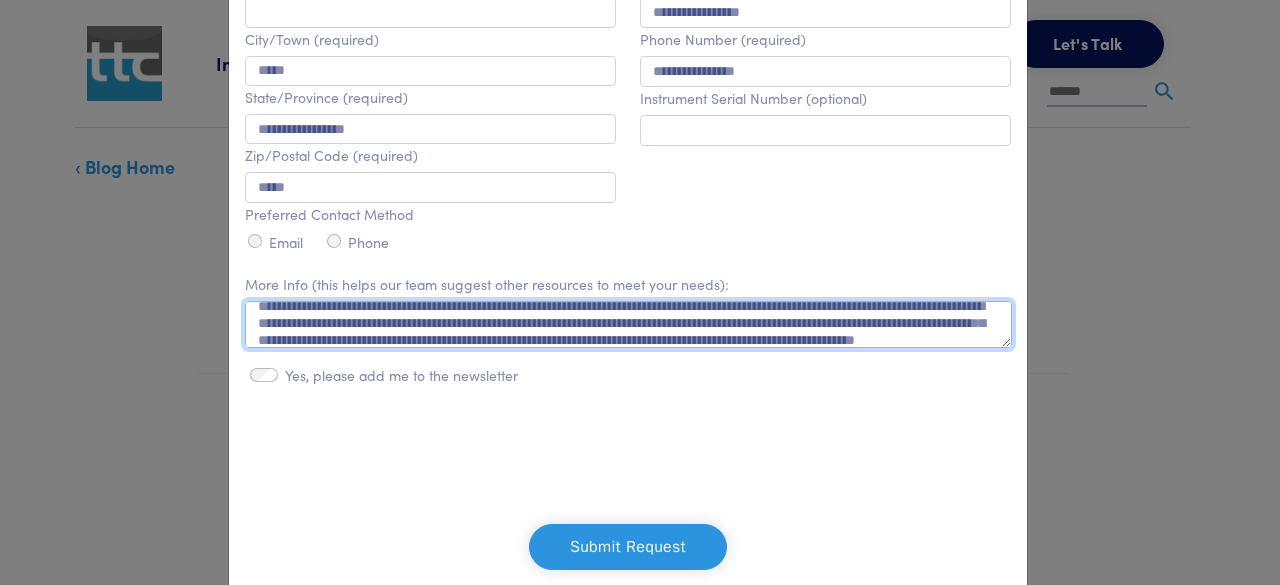scroll, scrollTop: 0, scrollLeft: 0, axis: both 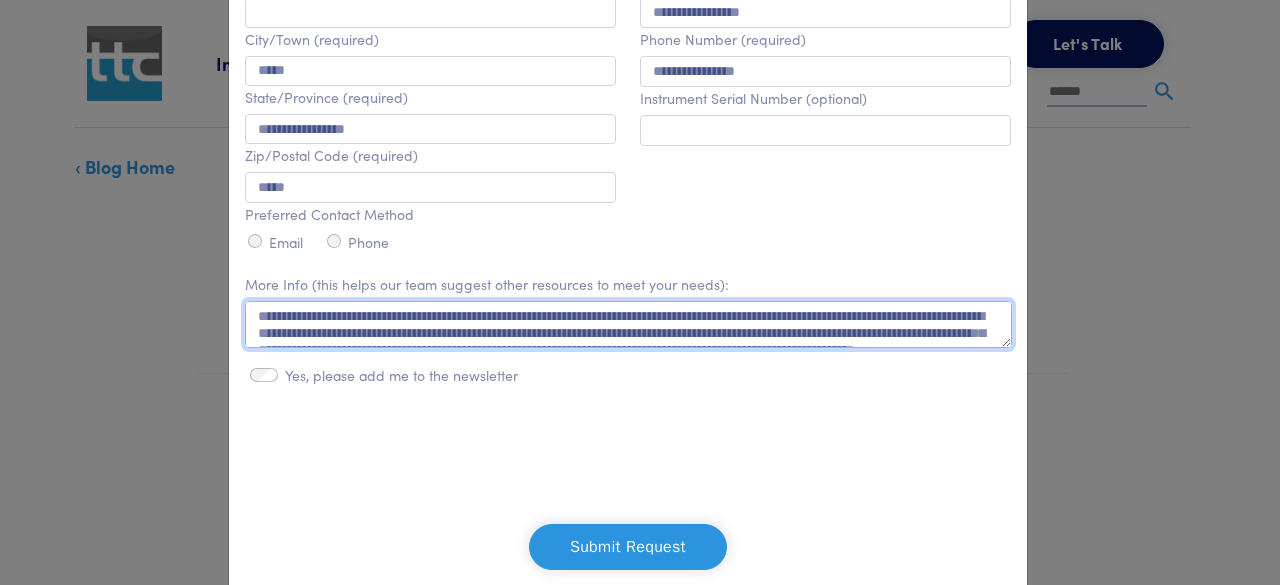 type on "**********" 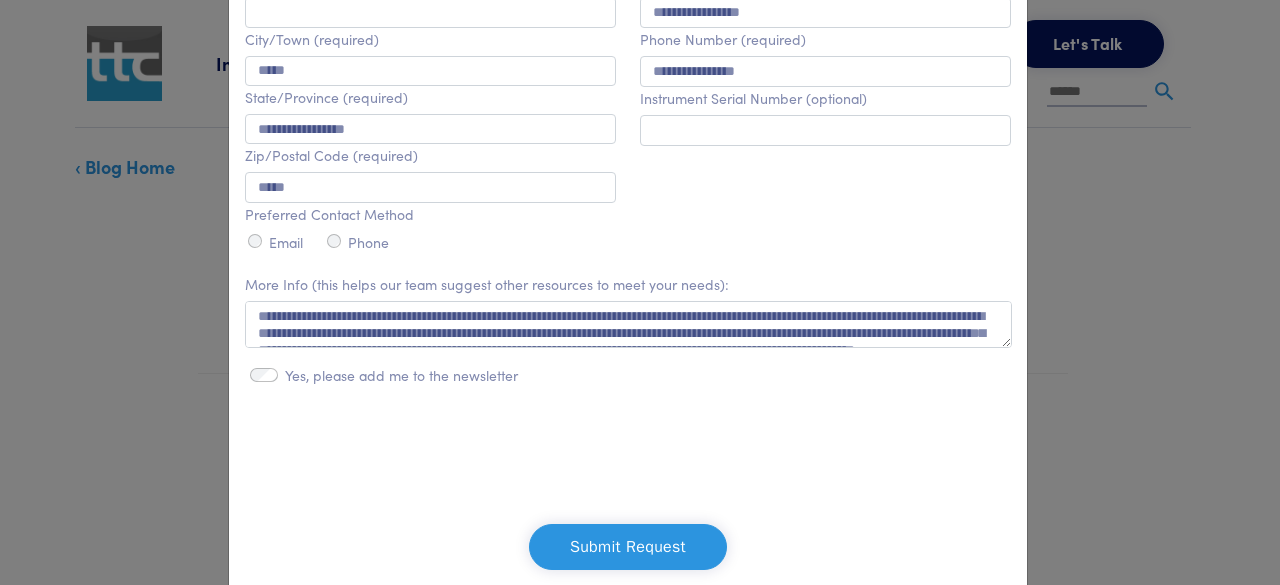 click on "Yes, please add me to the newsletter" at bounding box center (628, 376) 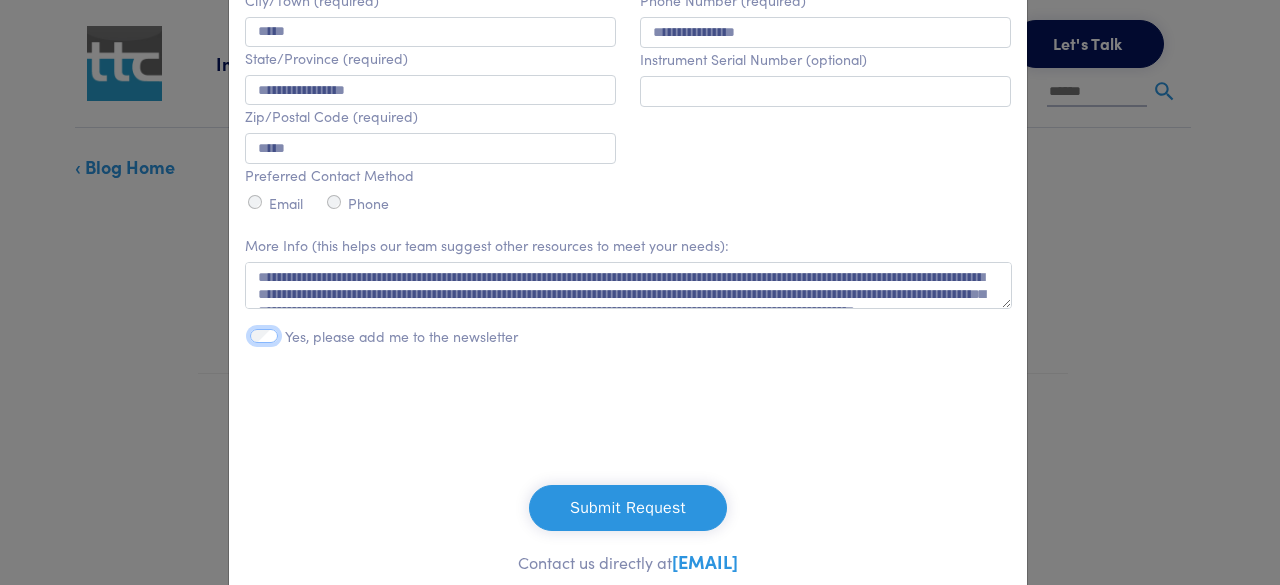 scroll, scrollTop: 741, scrollLeft: 0, axis: vertical 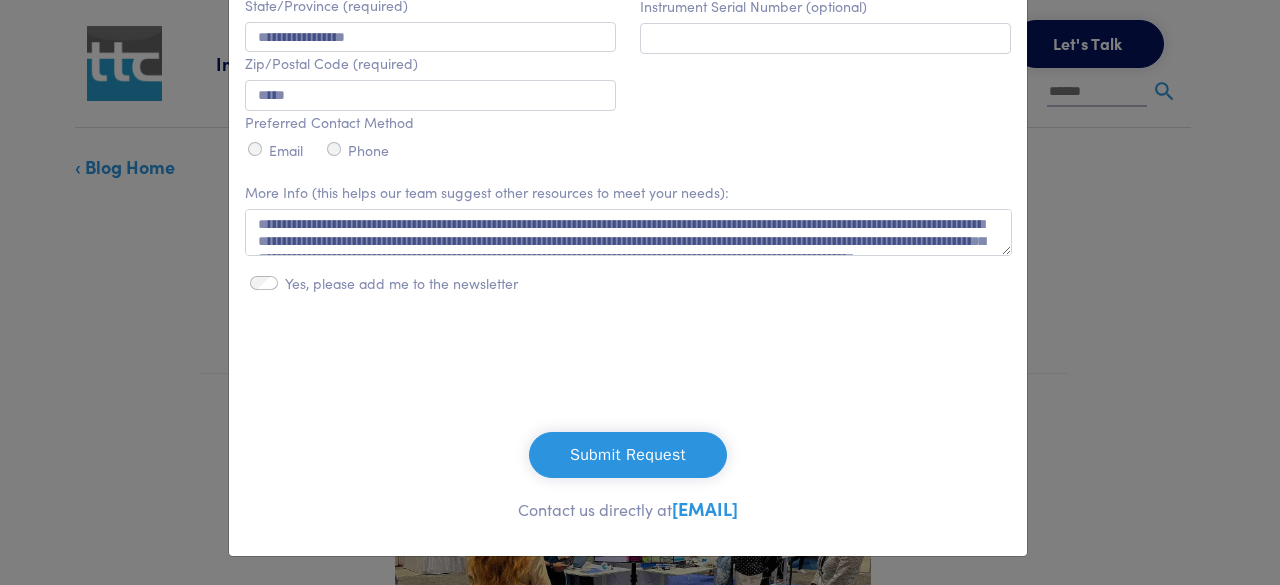 click on "Submit Request" at bounding box center (628, 455) 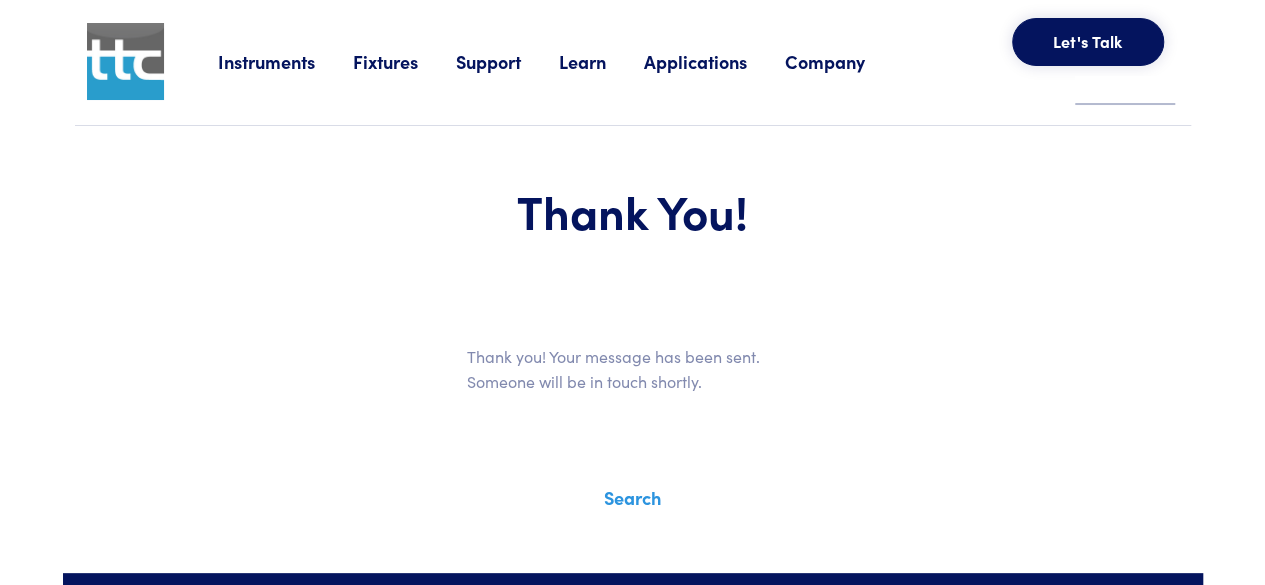 scroll, scrollTop: 0, scrollLeft: 0, axis: both 